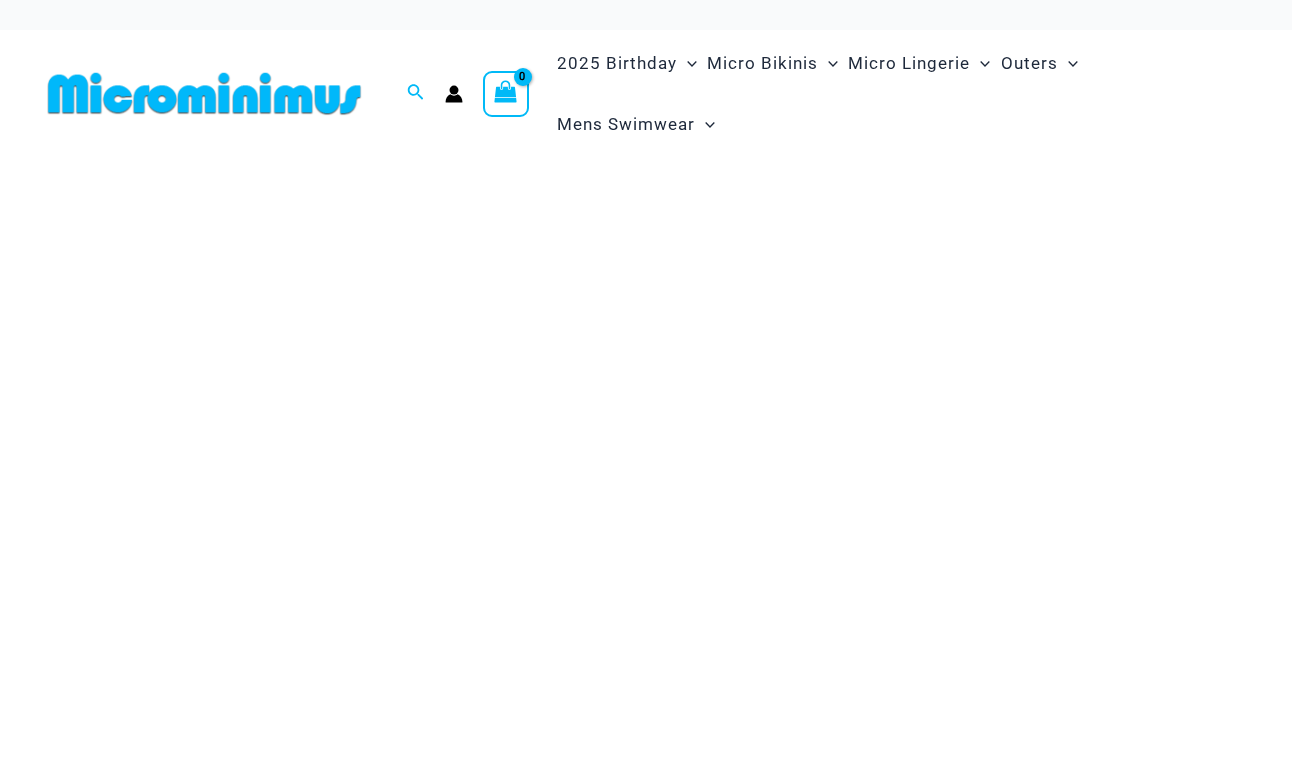 scroll, scrollTop: 0, scrollLeft: 0, axis: both 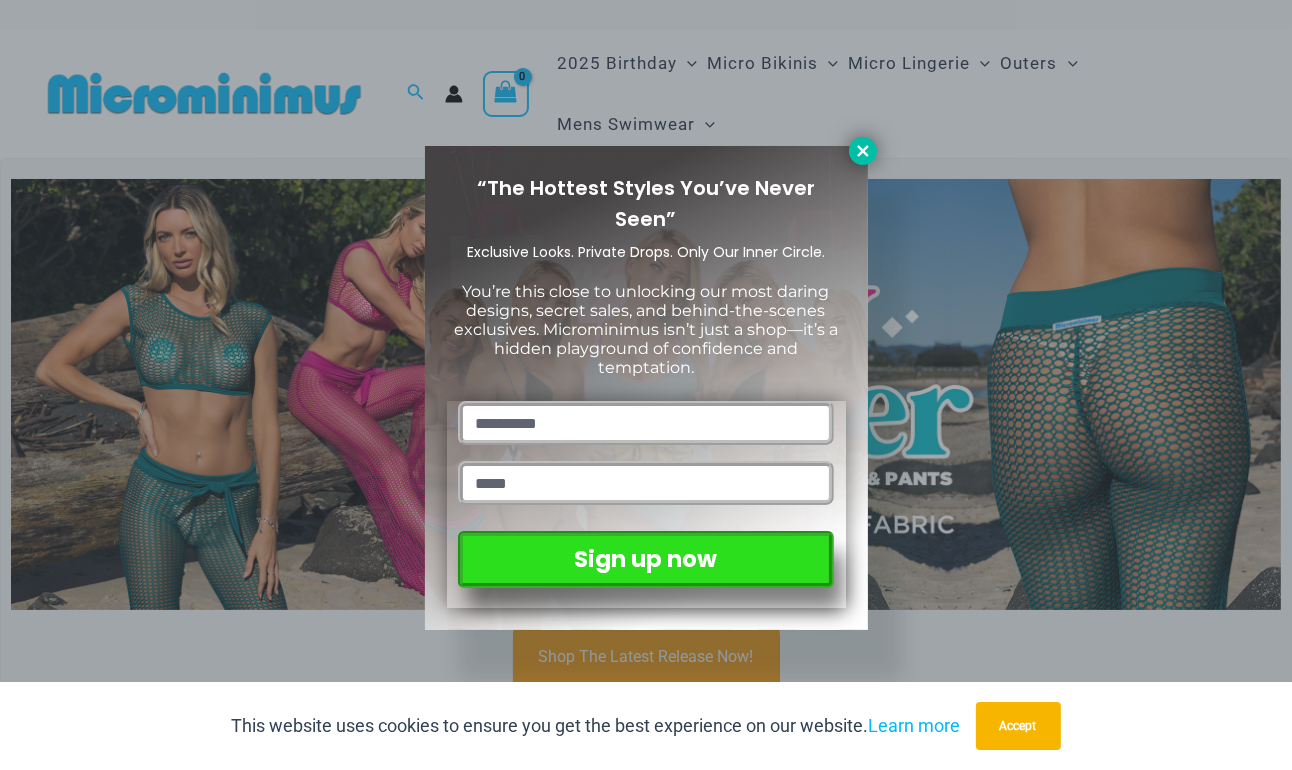 click 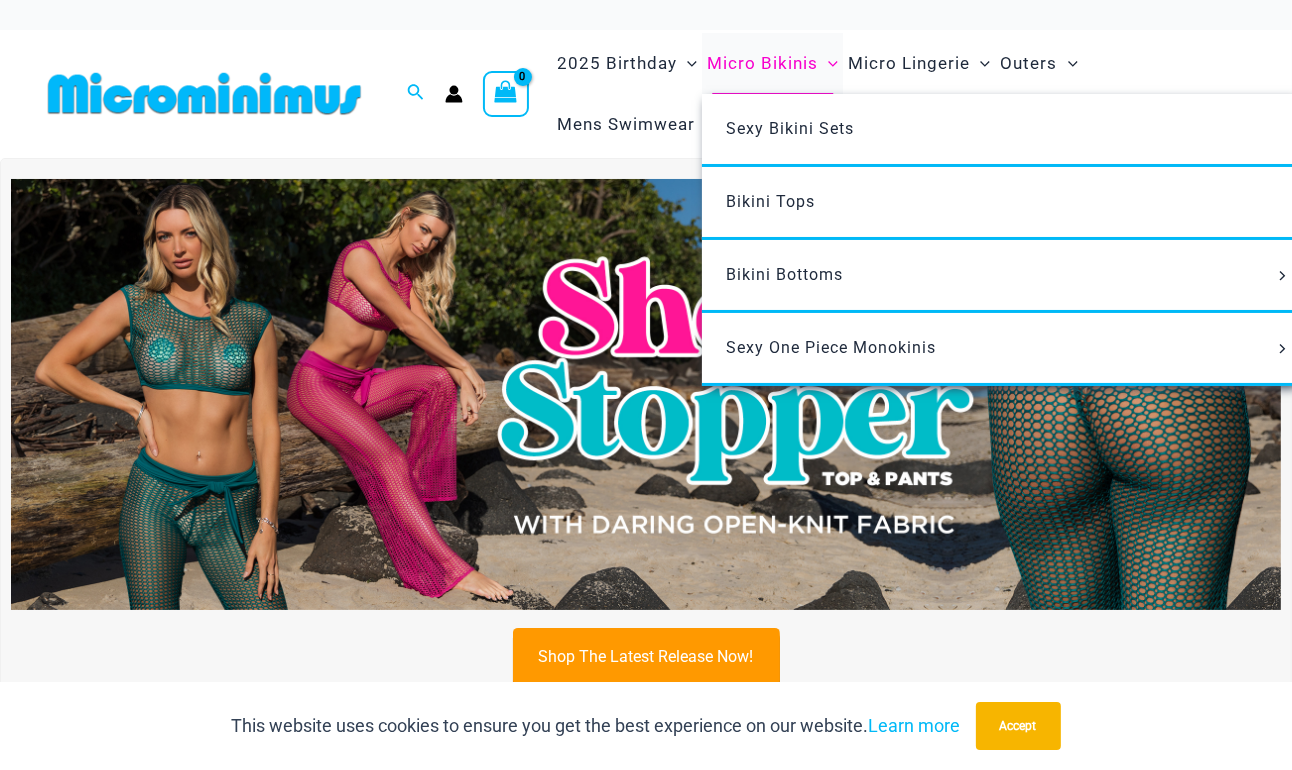 click on "Micro Bikinis" at bounding box center [762, 63] 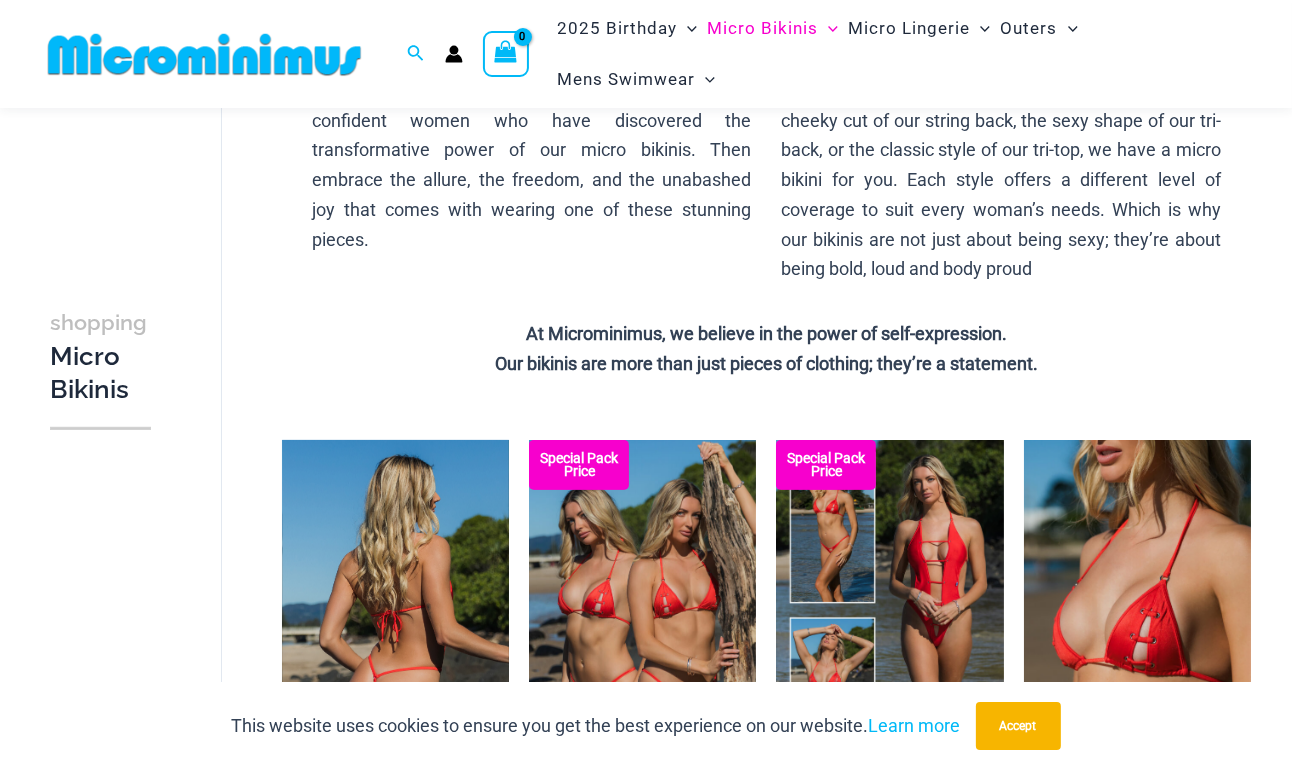 scroll, scrollTop: 0, scrollLeft: 0, axis: both 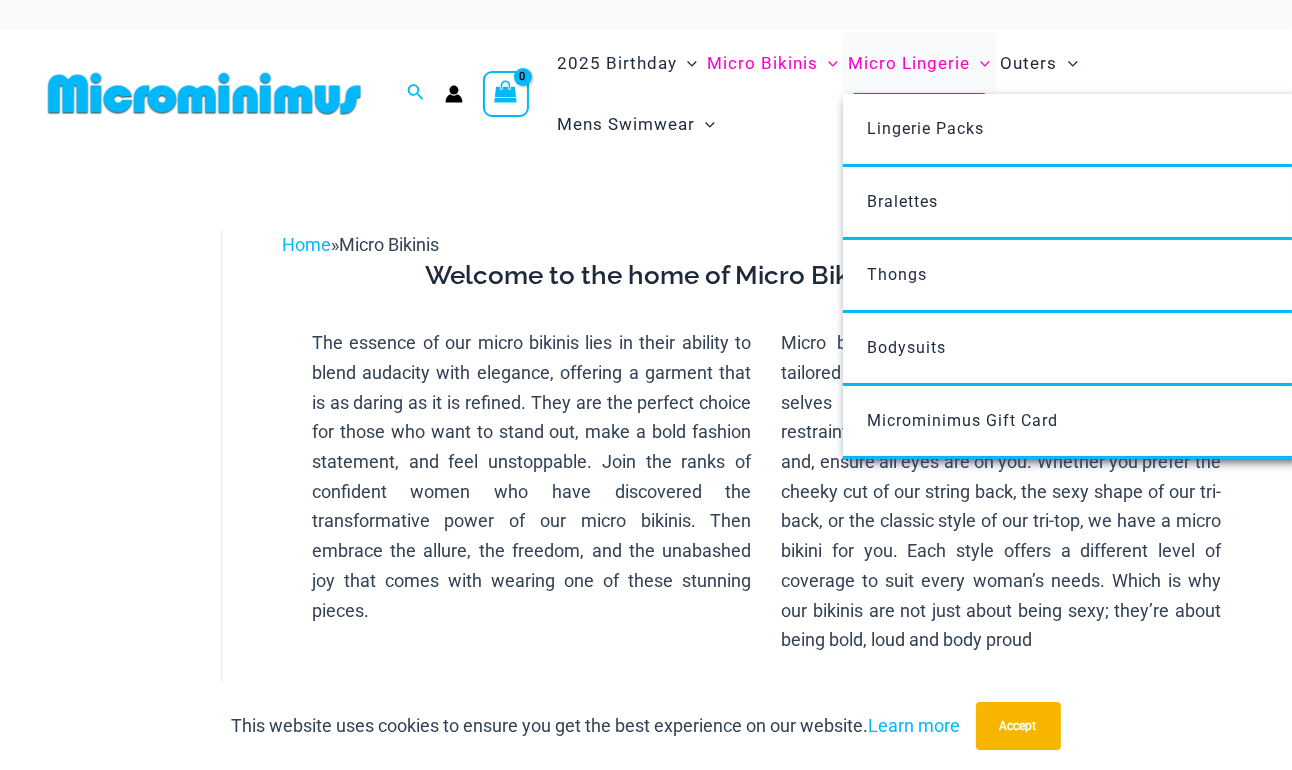 click on "Micro Lingerie" at bounding box center (909, 63) 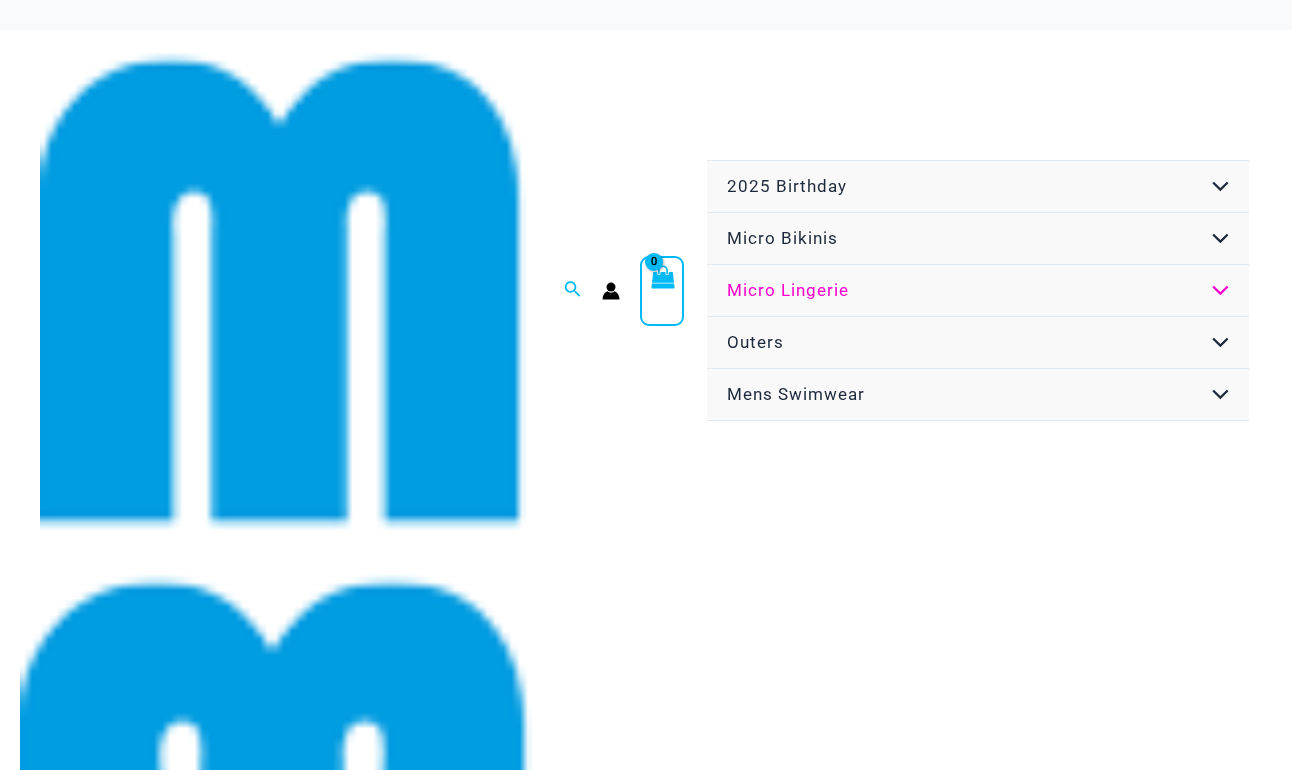 scroll, scrollTop: 0, scrollLeft: 0, axis: both 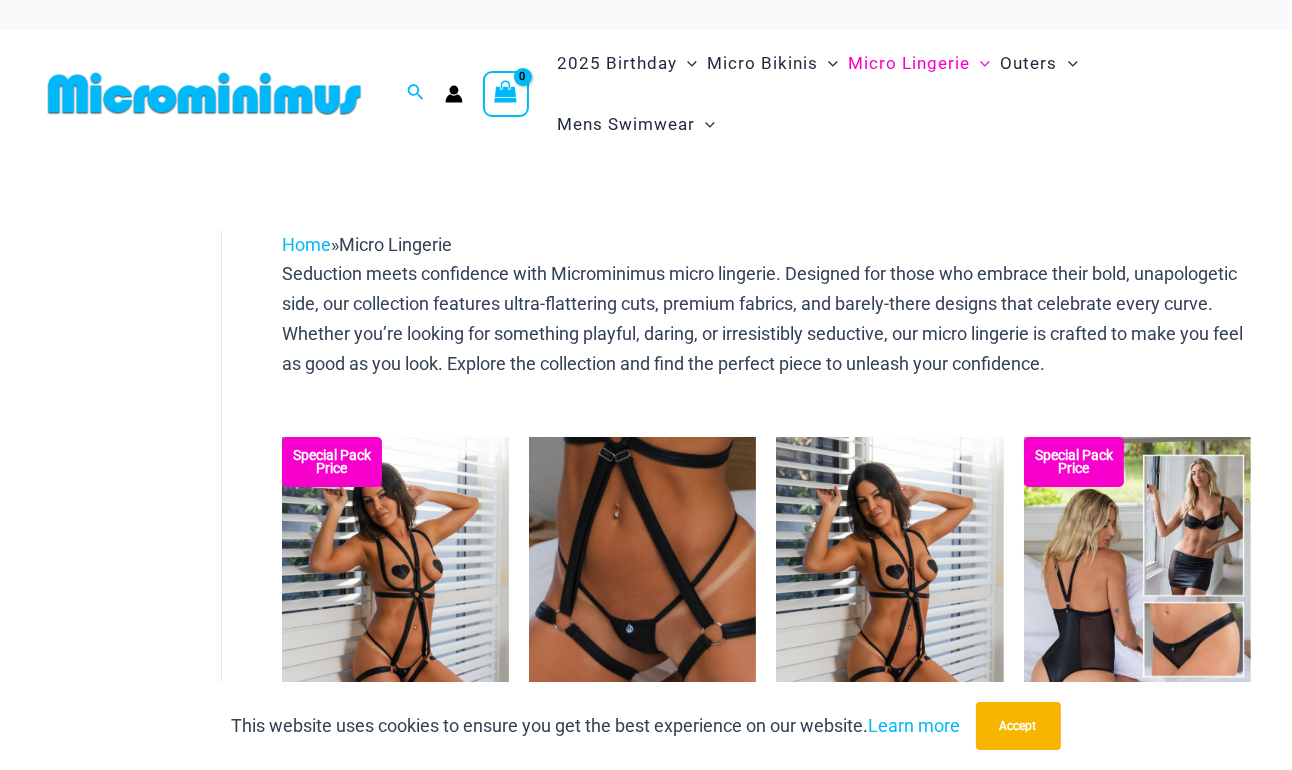 click at bounding box center [204, 93] 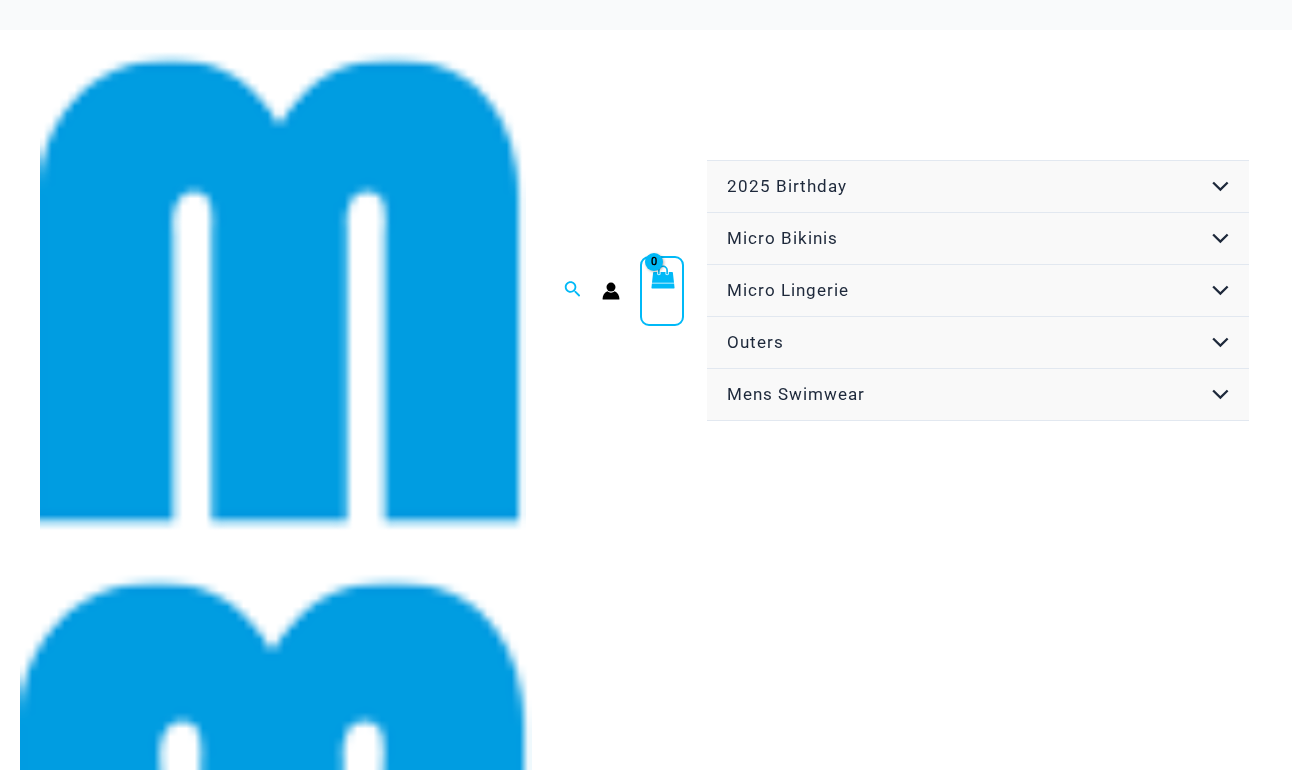 scroll, scrollTop: 0, scrollLeft: 0, axis: both 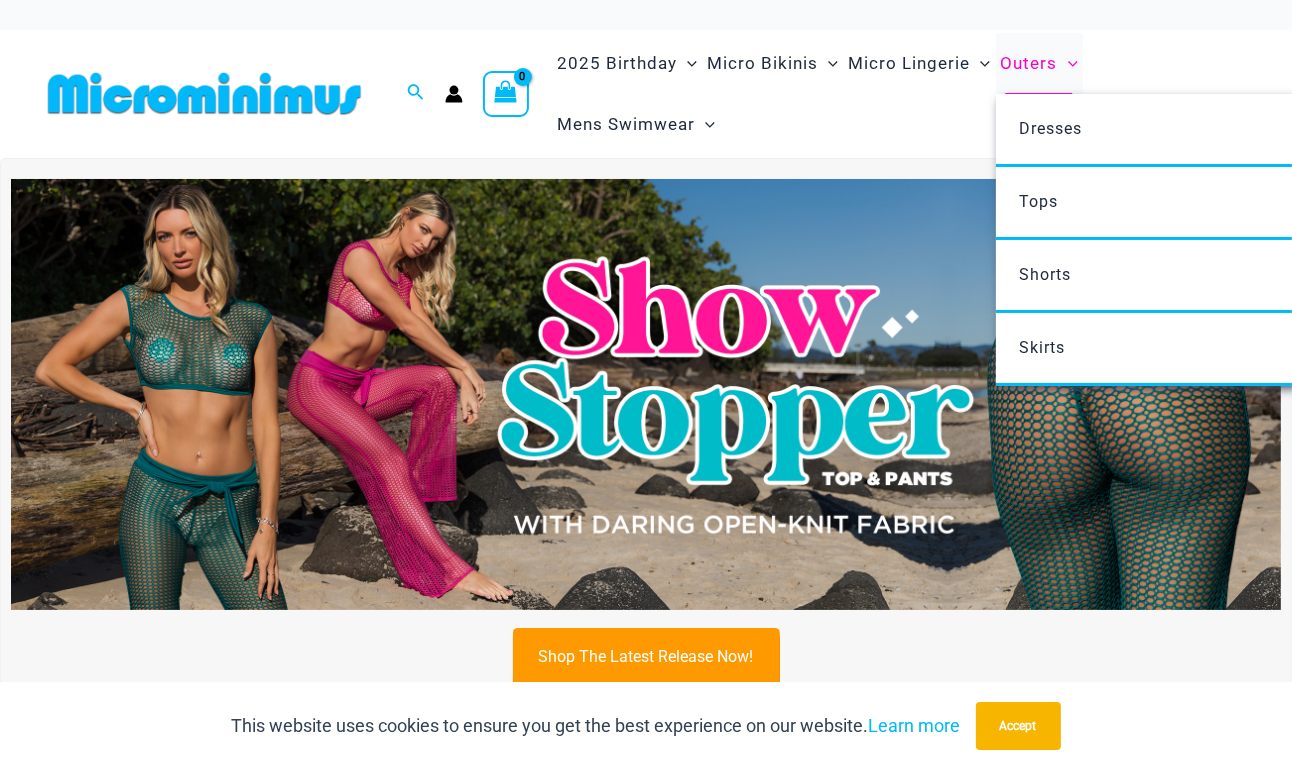 click on "Outers" at bounding box center (1029, 63) 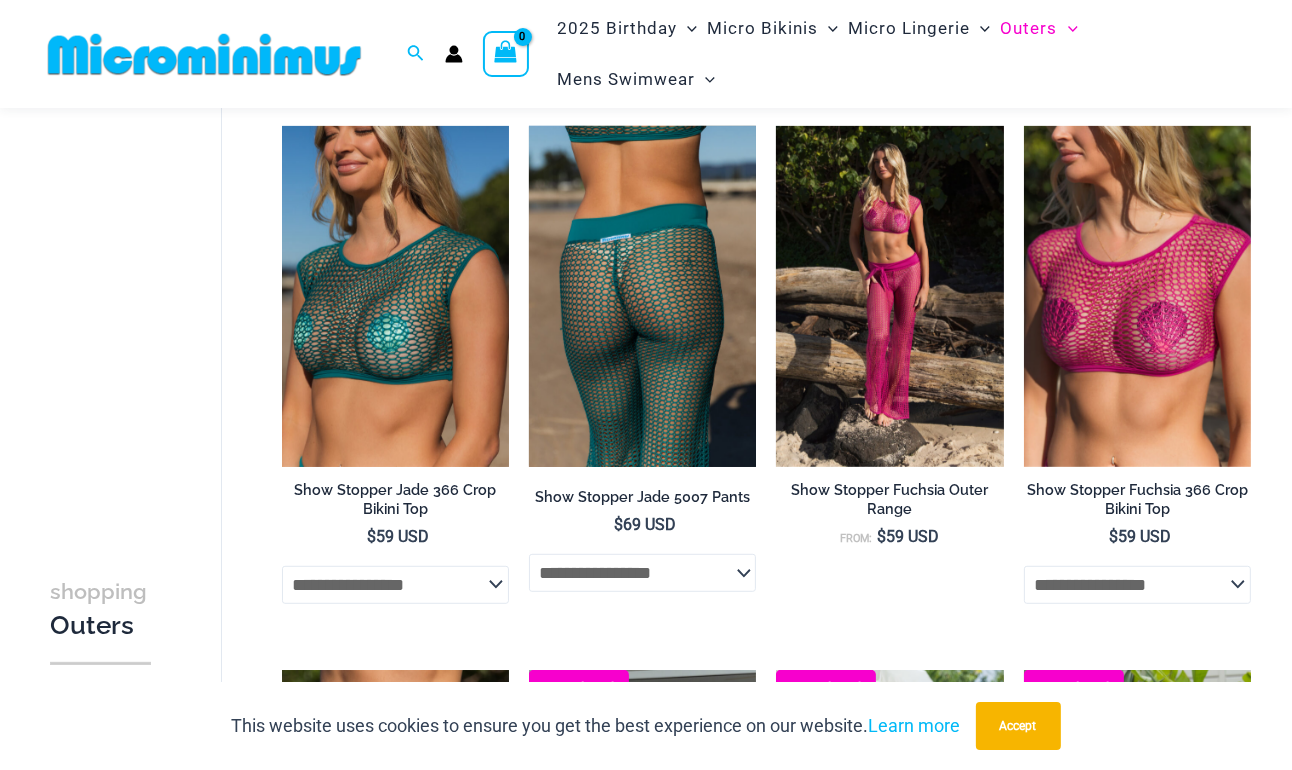 scroll, scrollTop: 814, scrollLeft: 0, axis: vertical 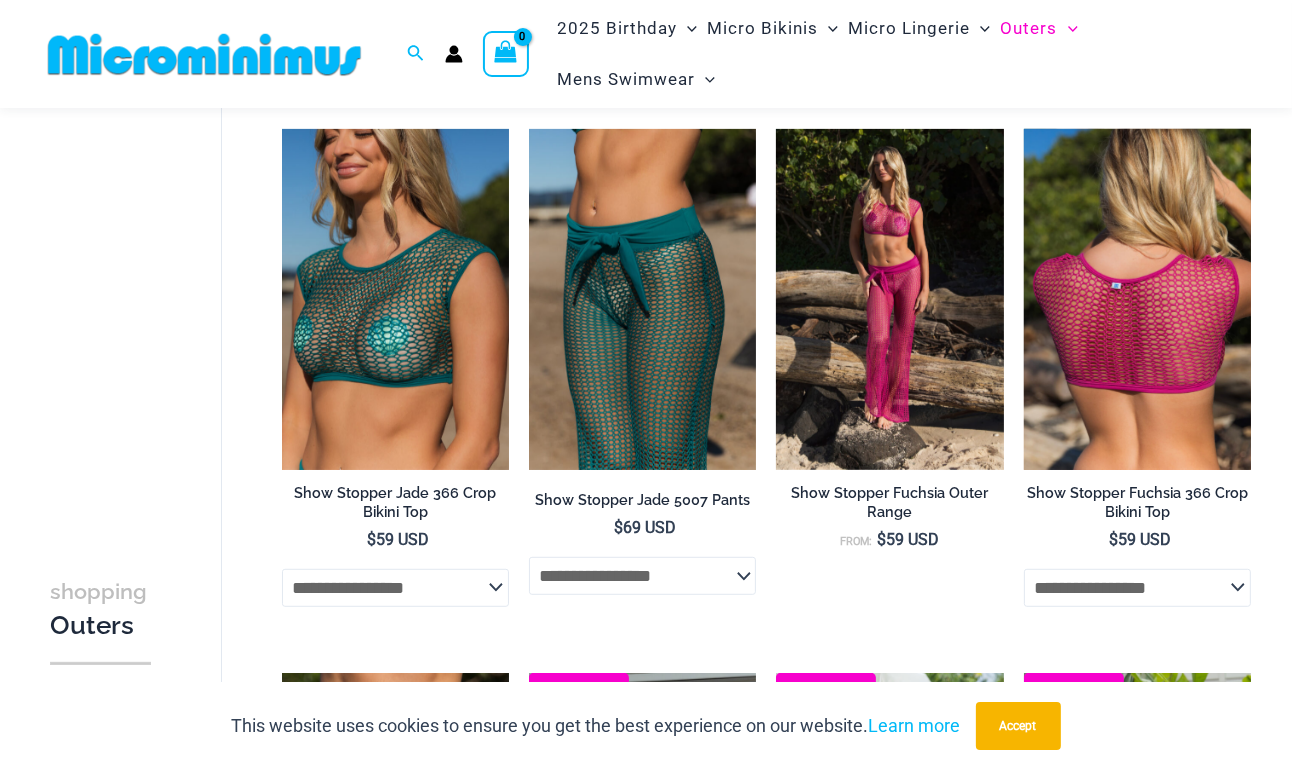 click on "Show Stopper Fuchsia 366 Crop Bikini Top" at bounding box center [1137, 502] 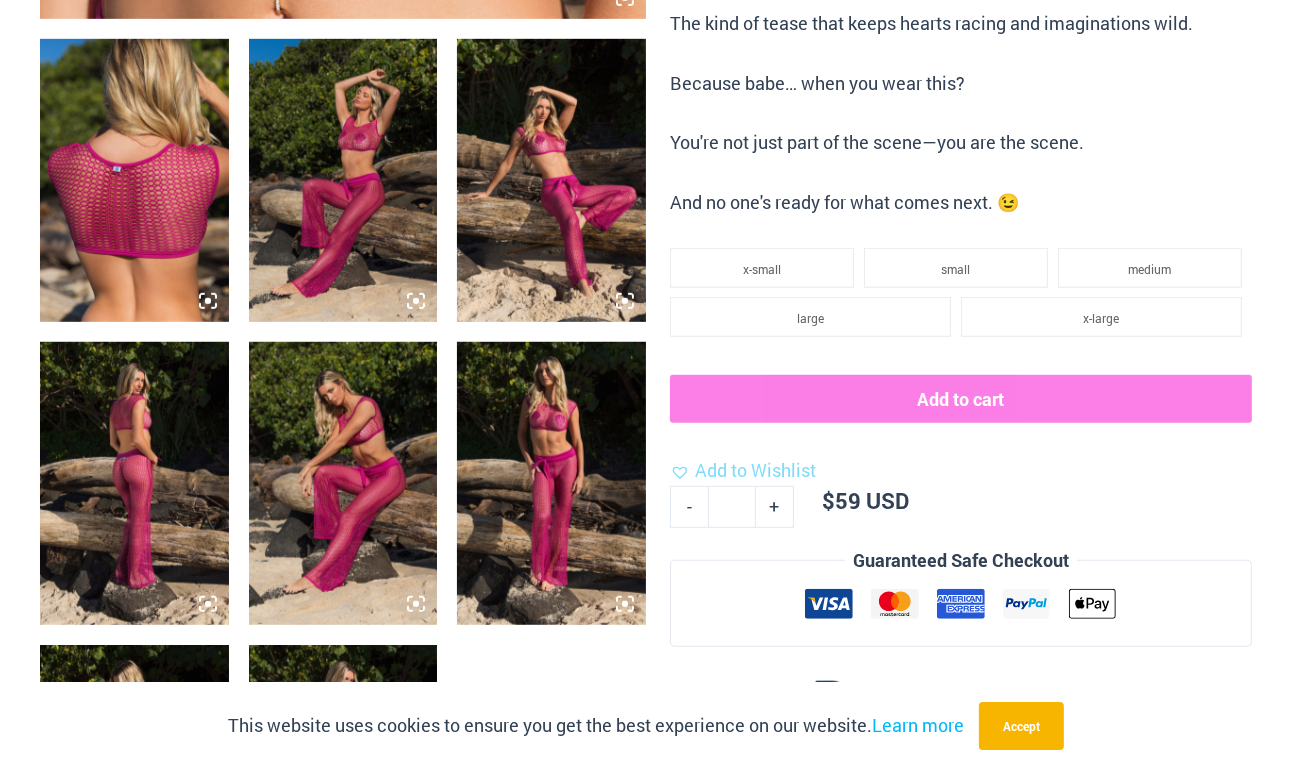 scroll, scrollTop: 0, scrollLeft: 0, axis: both 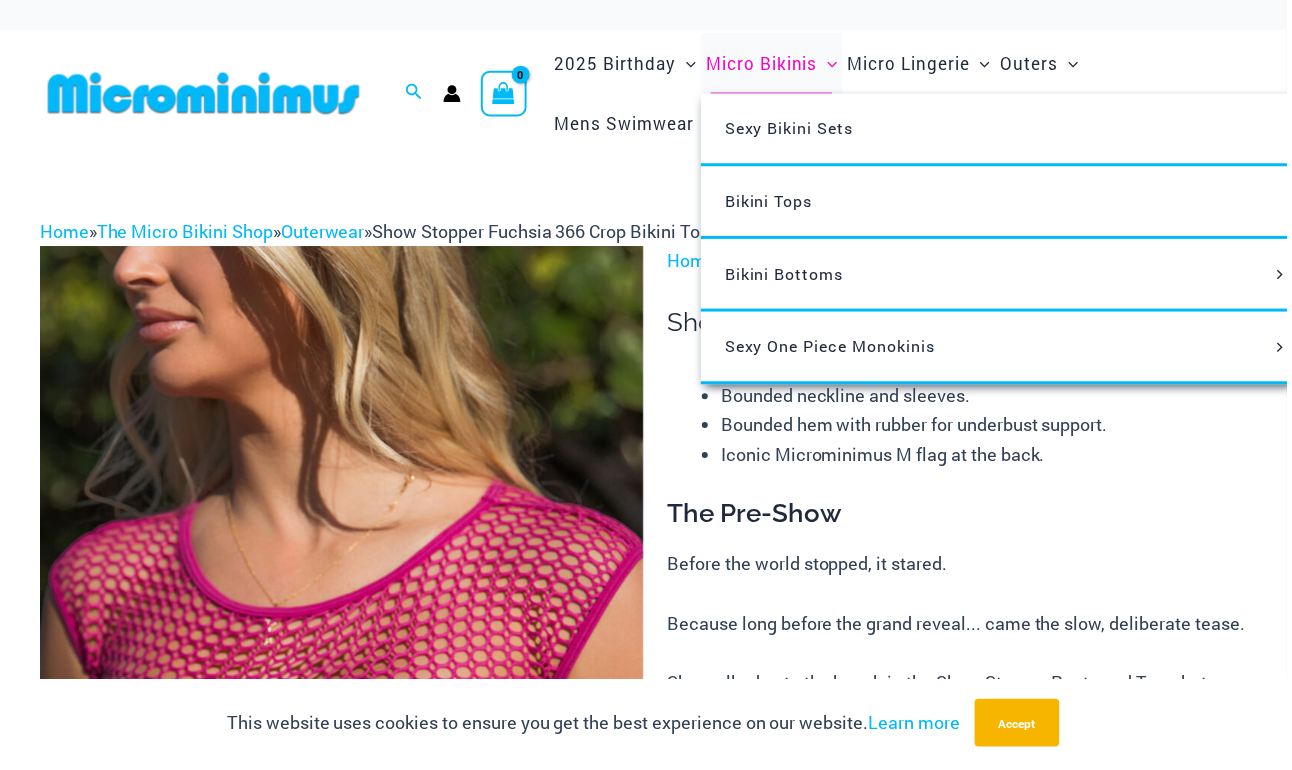 click on "Micro Bikinis" at bounding box center (765, 63) 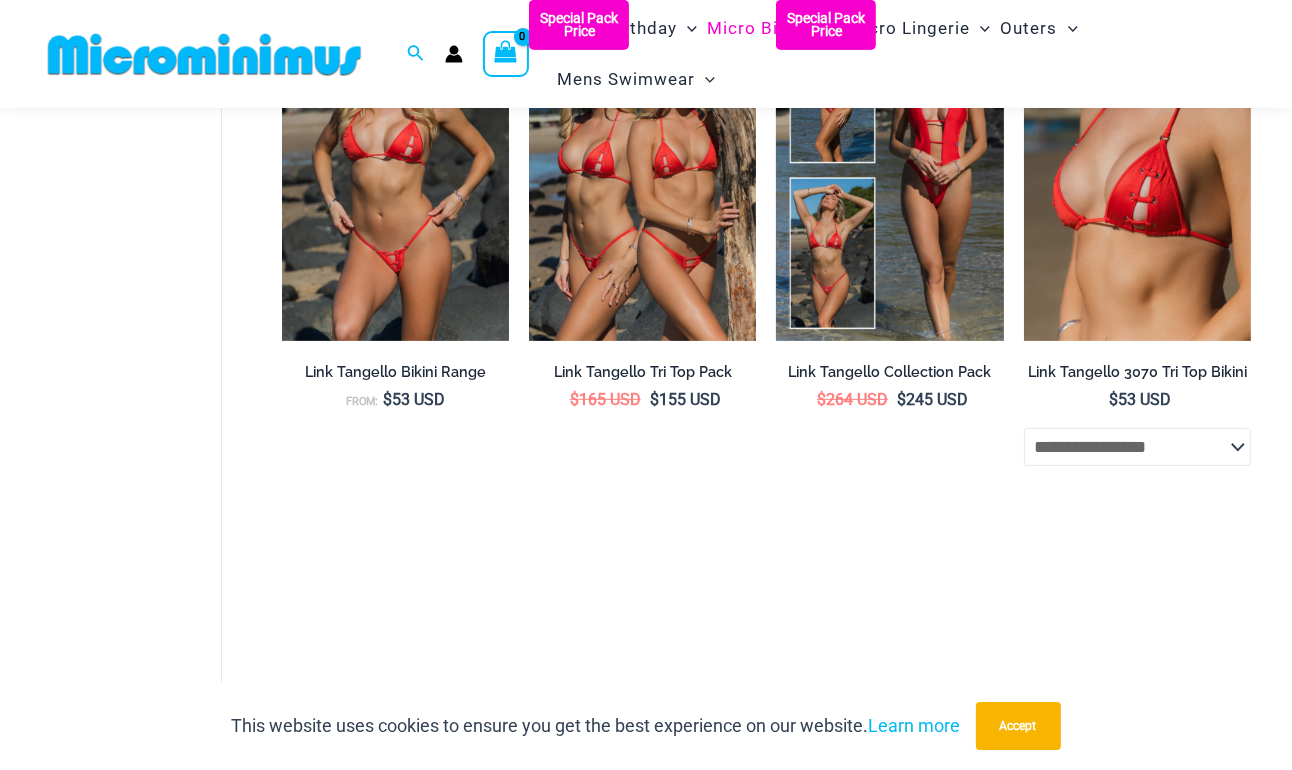 scroll, scrollTop: 0, scrollLeft: 0, axis: both 